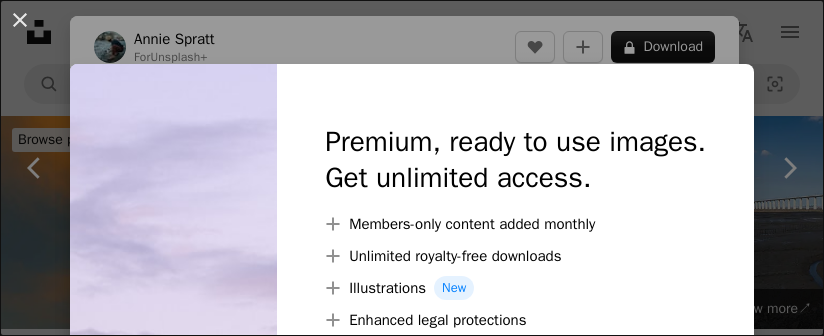 scroll, scrollTop: 21400, scrollLeft: 0, axis: vertical 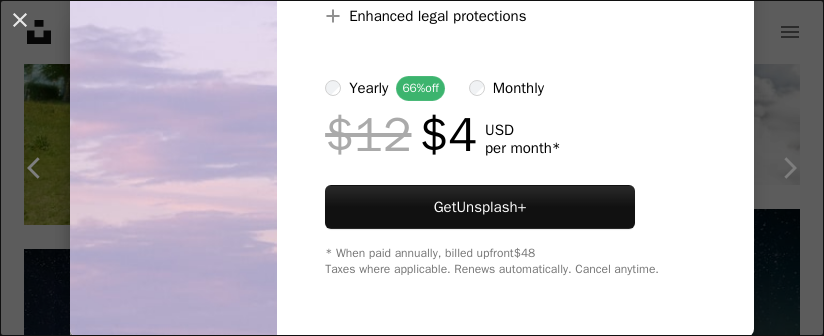 click at bounding box center [173, 48] 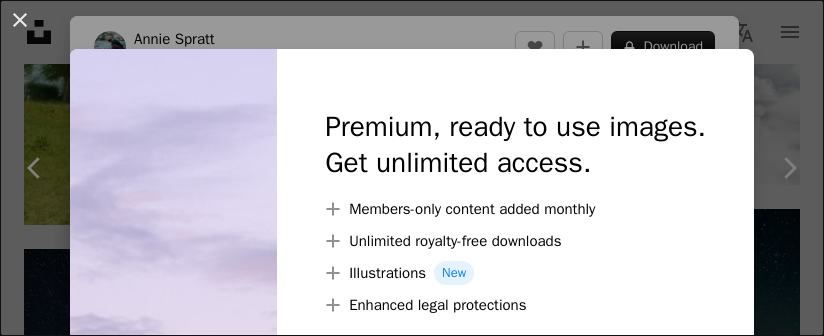 scroll, scrollTop: 0, scrollLeft: 0, axis: both 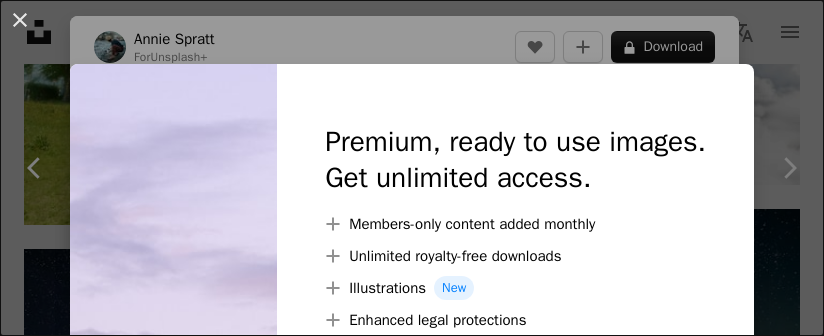 click on "An X shape Premium, ready to use images. Get unlimited access. A plus sign Members-only content added monthly A plus sign Unlimited royalty-free downloads A plus sign Illustrations  New A plus sign Enhanced legal protections yearly 66%  off monthly $12   $4 USD per month * Get  Unsplash+ * When paid annually, billed upfront  $48 Taxes where applicable. Renews automatically. Cancel anytime." at bounding box center [412, 168] 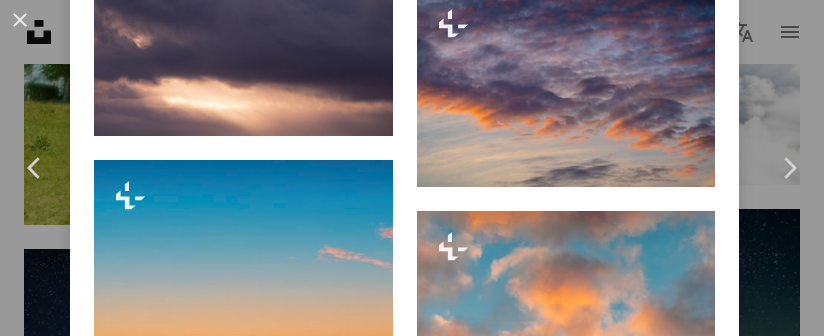 scroll, scrollTop: 4600, scrollLeft: 0, axis: vertical 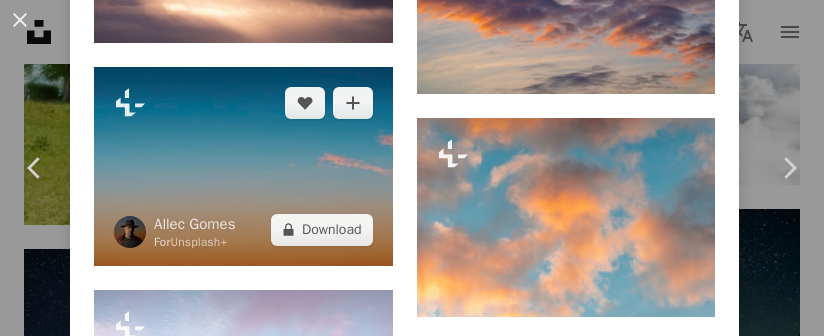 drag, startPoint x: 348, startPoint y: 154, endPoint x: 348, endPoint y: 91, distance: 63 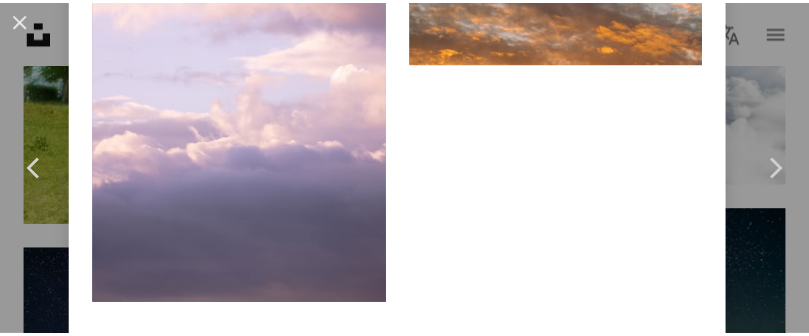 scroll, scrollTop: 4380, scrollLeft: 0, axis: vertical 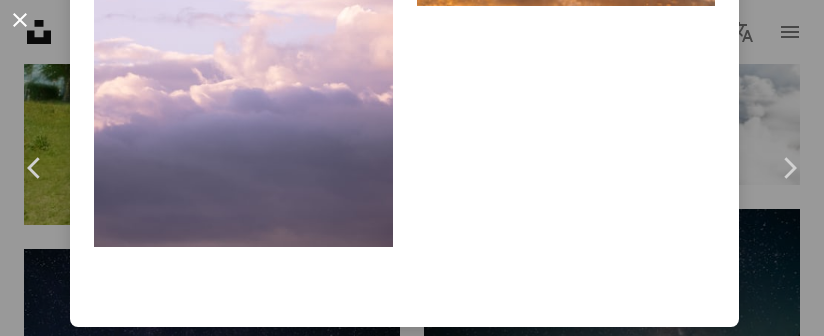 click on "An X shape" at bounding box center (20, 20) 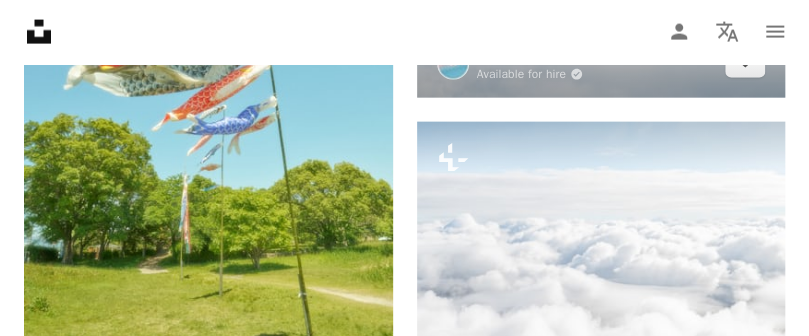 scroll, scrollTop: 20700, scrollLeft: 0, axis: vertical 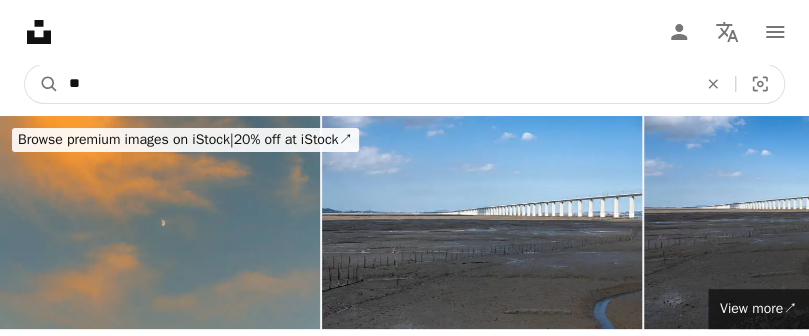 drag, startPoint x: 112, startPoint y: 71, endPoint x: 14, endPoint y: 71, distance: 98 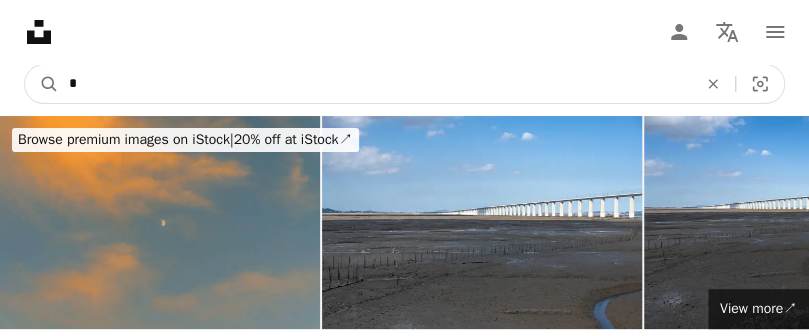 type on "*" 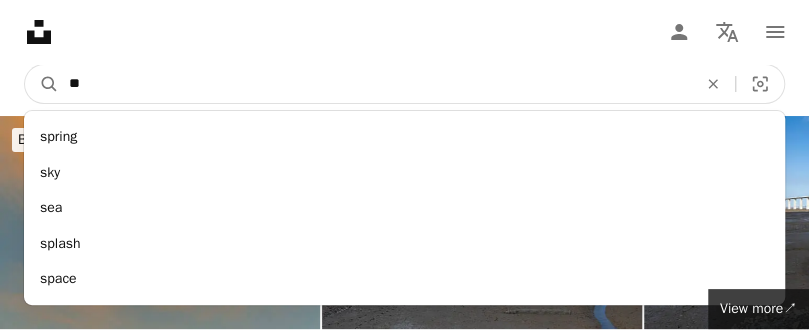 type on "***" 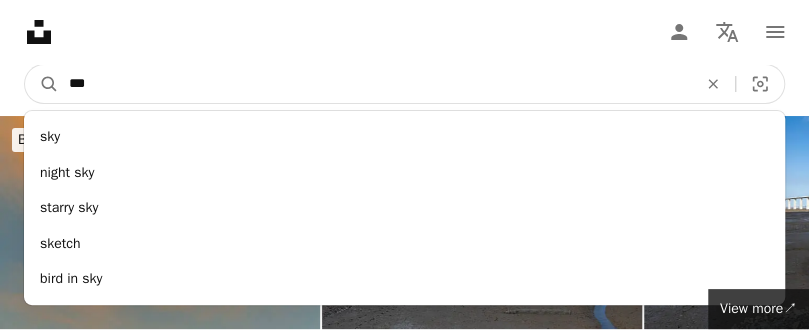 click on "A magnifying glass" at bounding box center (42, 84) 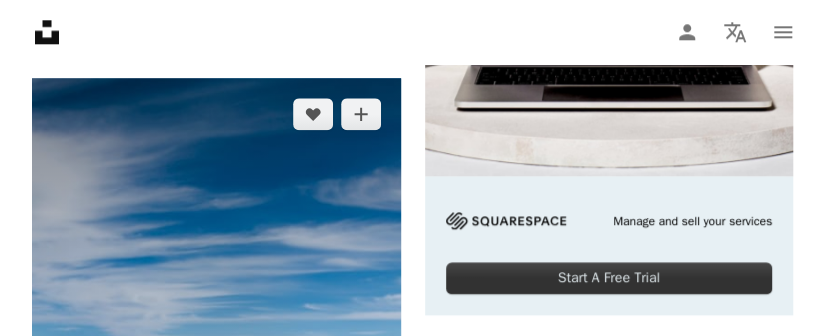scroll, scrollTop: 1000, scrollLeft: 0, axis: vertical 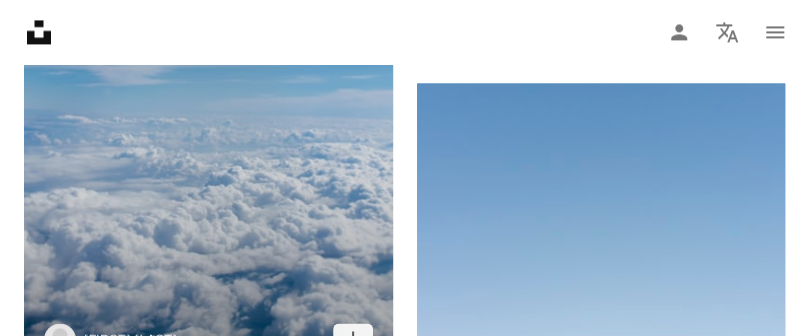click at bounding box center [208, 98] 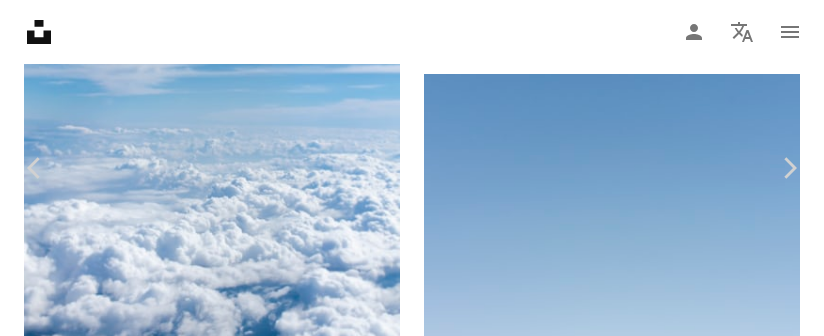 scroll, scrollTop: 100, scrollLeft: 0, axis: vertical 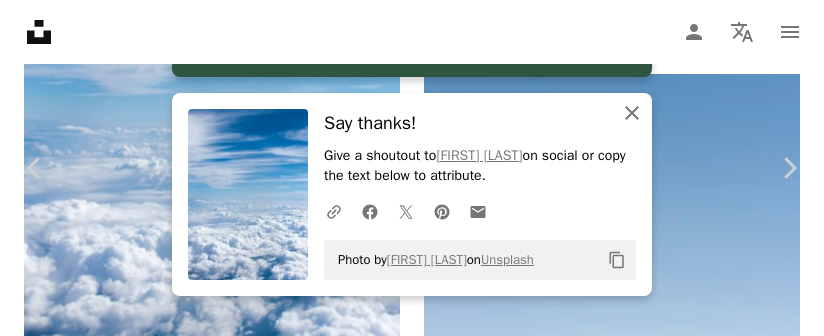 click on "An X shape" 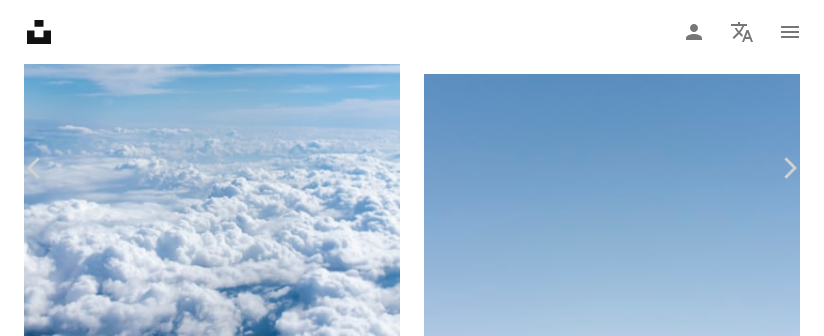 click on "An X shape Chevron left Chevron right [FIRST] [LAST] [USERNAME] A heart A plus sign Download free Chevron down Zoom in Views 61,898,576 Downloads 1,330,486 Featured in Photos A forward-right arrow Share Info icon Info More Actions Above The Clouds Calendar outlined Published on  December 11, 2017 Camera Canon, EOS REBEL T3 Safety Free to use under the  Unsplash License blue clouds cloud plane sky background sky wallpaper zoom backgrounds wallpaper background weather outdoors cumulus Public domain images Browse premium related images on iStock  |  Save 20% with code UNSPLASH20 View more on iStock  ↗ Related images A heart A plus sign [FIRST] [LAST] Available for hire A checkmark inside of a circle Arrow pointing down Plus sign for Unsplash+ A heart A plus sign [FIRST] [LAST] For  Unsplash+ A lock Download A heart A plus sign [FIRST] [LAST] Arrow pointing down A heart A plus sign [FIRST] [LAST] Arrow pointing down A heart A plus sign [FIRST] [LAST] Available for hire A checkmark inside of a circle A heart A heart" at bounding box center (412, 4840) 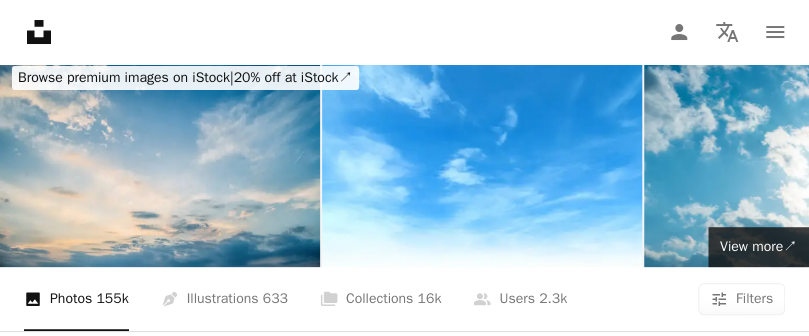 scroll, scrollTop: 0, scrollLeft: 0, axis: both 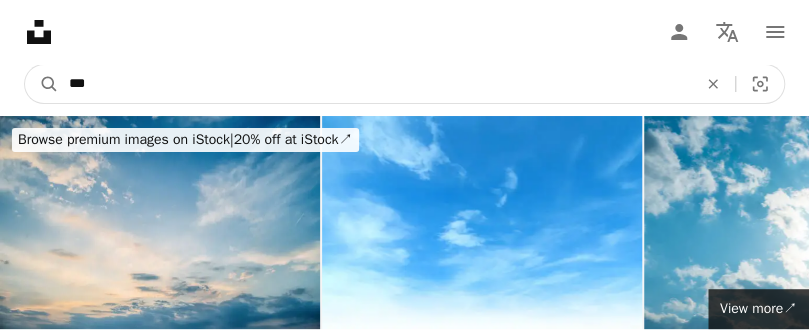 click on "***" at bounding box center (375, 84) 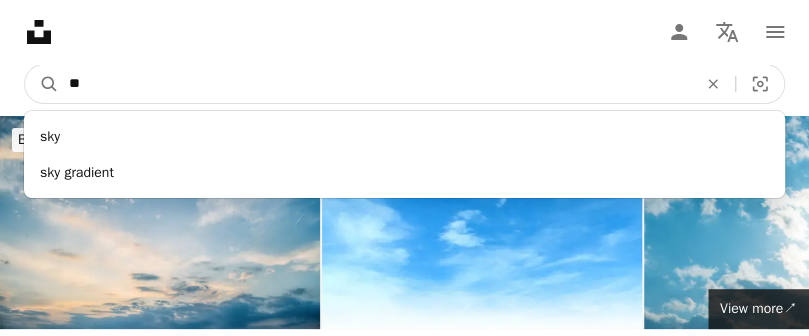 type on "*" 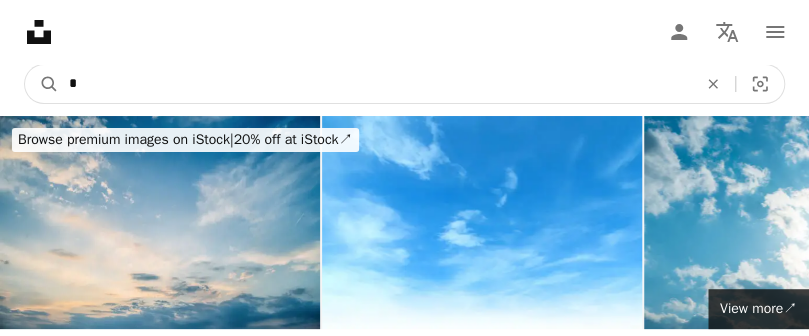 type on "*" 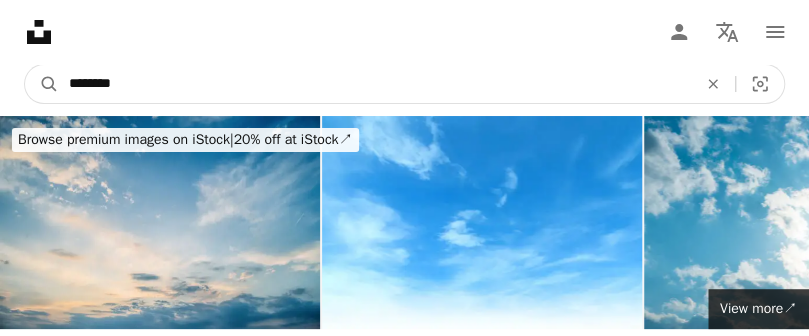 type on "*********" 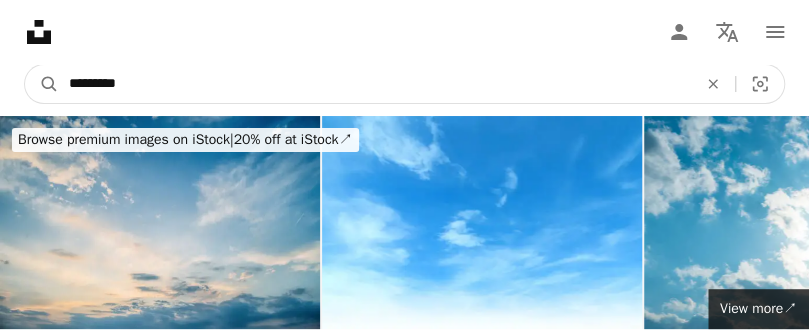 click on "A magnifying glass" at bounding box center (42, 84) 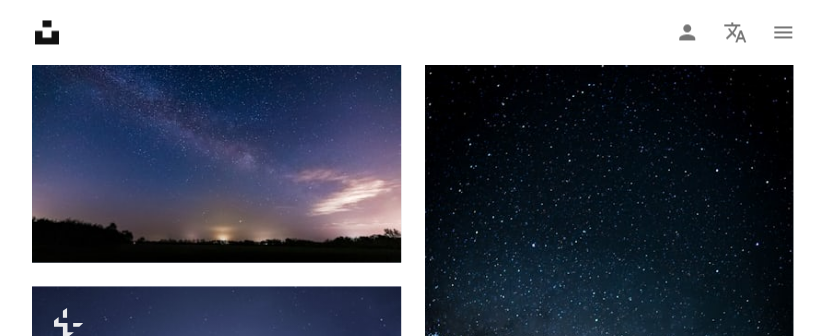 scroll, scrollTop: 900, scrollLeft: 0, axis: vertical 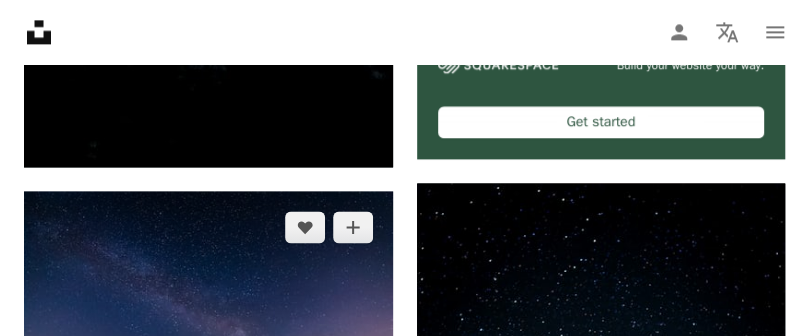 click at bounding box center (208, 314) 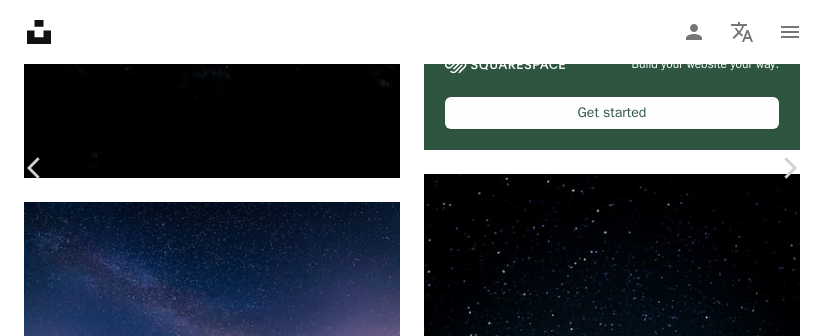 click on "Download free" at bounding box center (625, 6094) 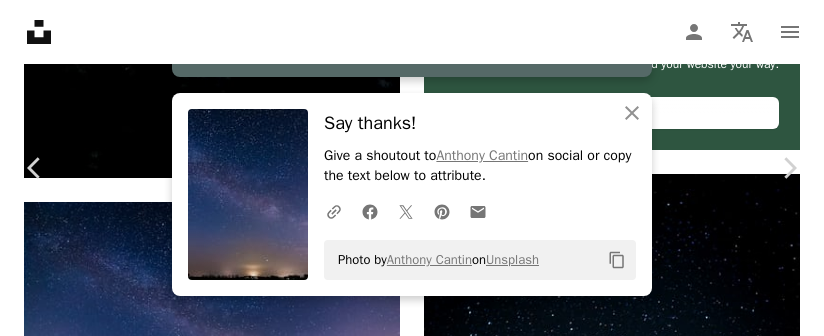scroll, scrollTop: 588, scrollLeft: 0, axis: vertical 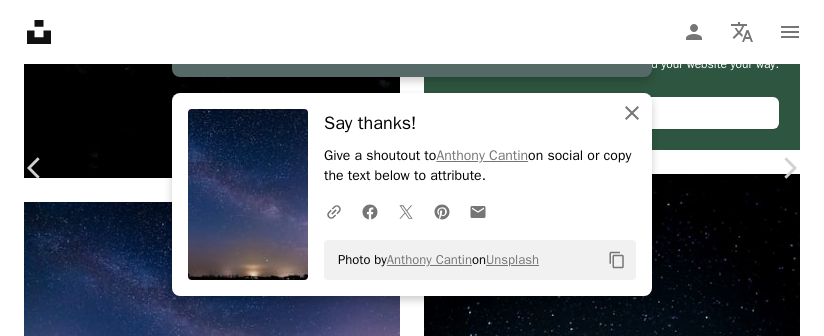 click 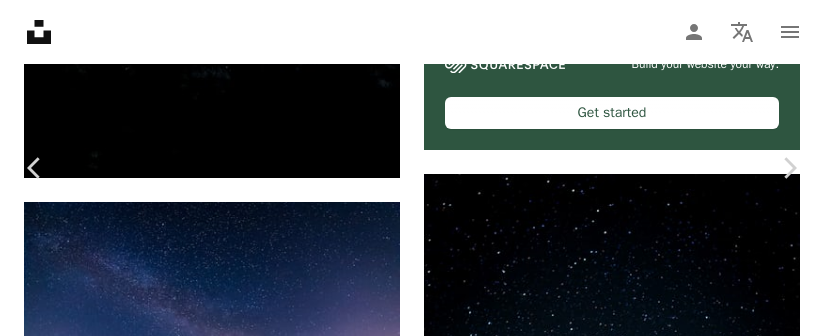 scroll, scrollTop: 2144, scrollLeft: 0, axis: vertical 